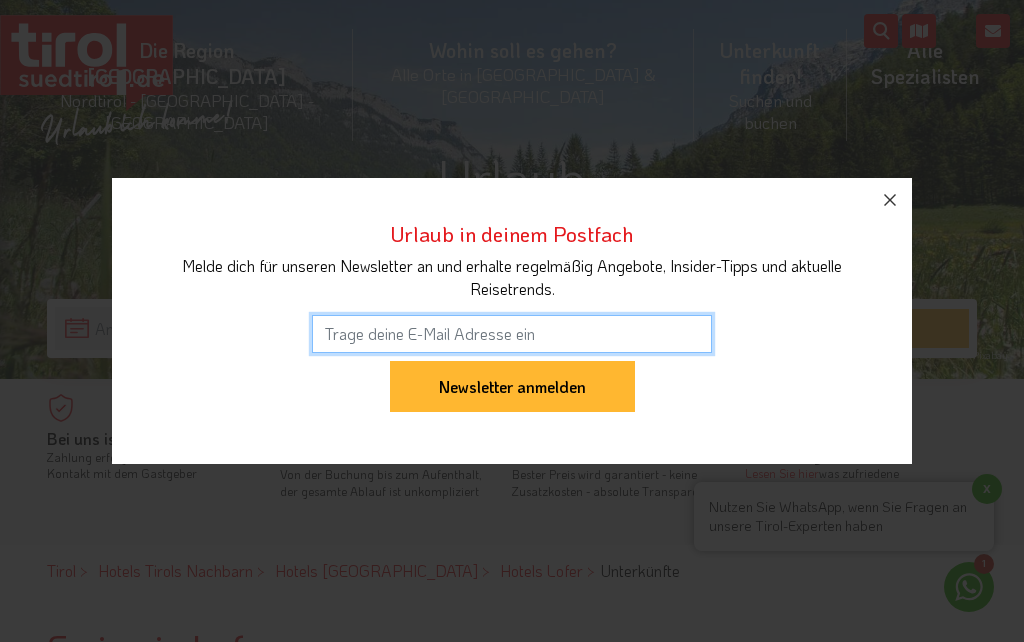 scroll, scrollTop: 263, scrollLeft: 0, axis: vertical 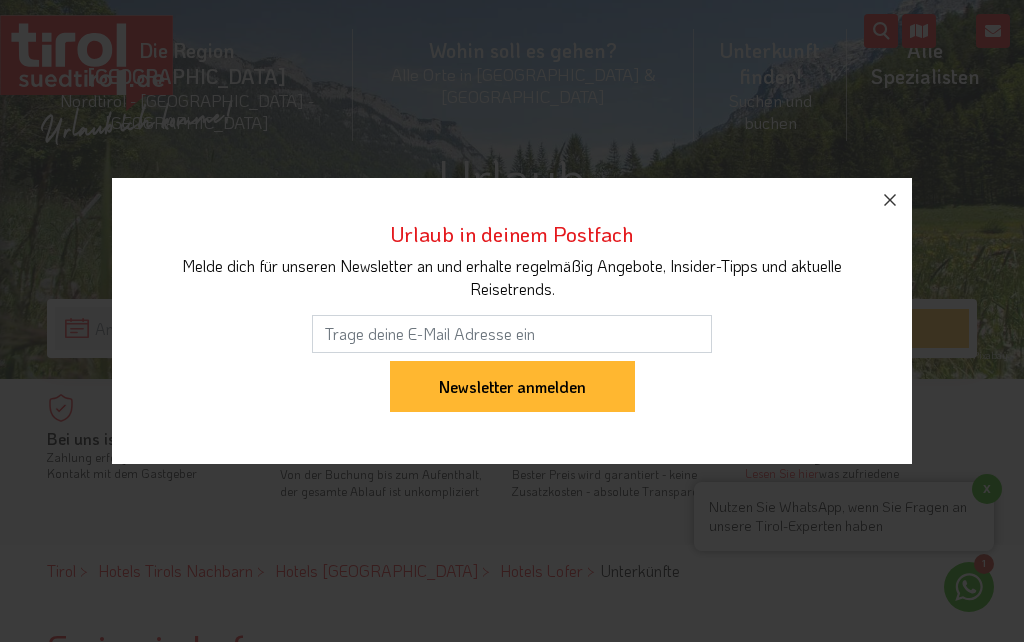 click 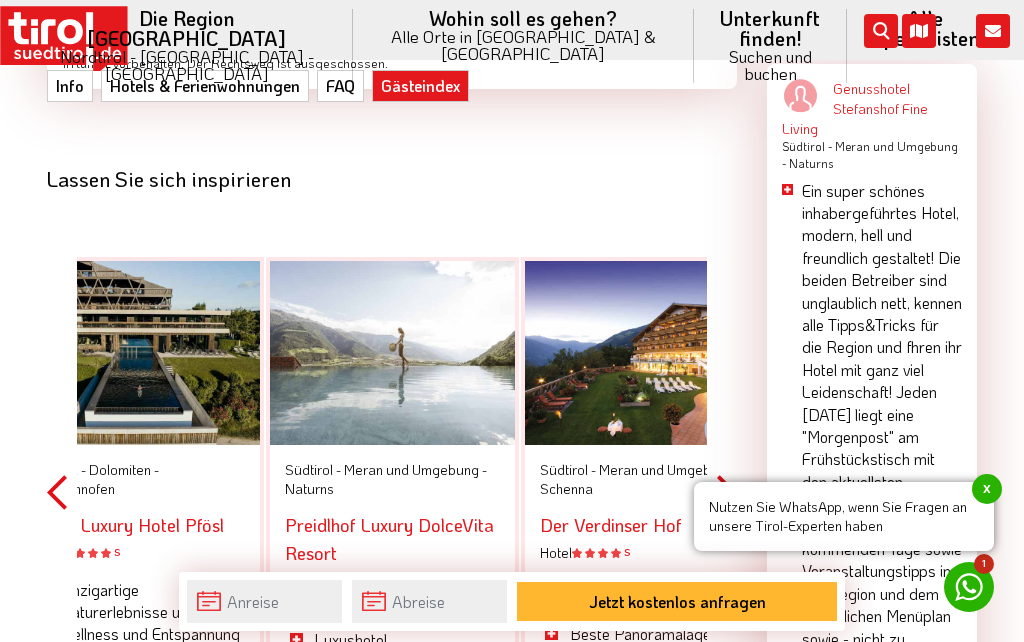 scroll, scrollTop: 3136, scrollLeft: 0, axis: vertical 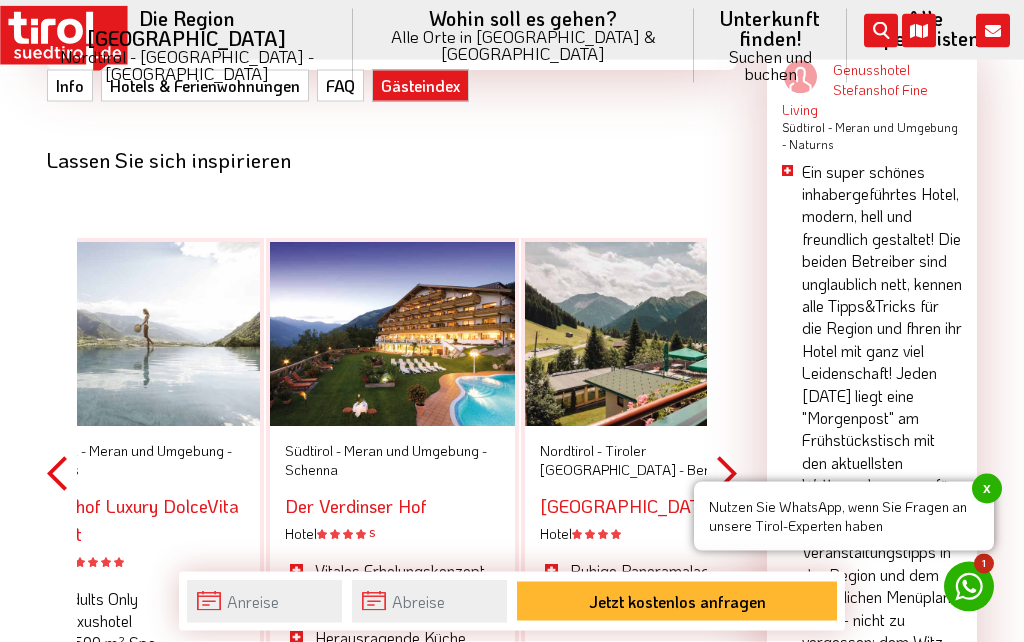 click at bounding box center (137, 335) 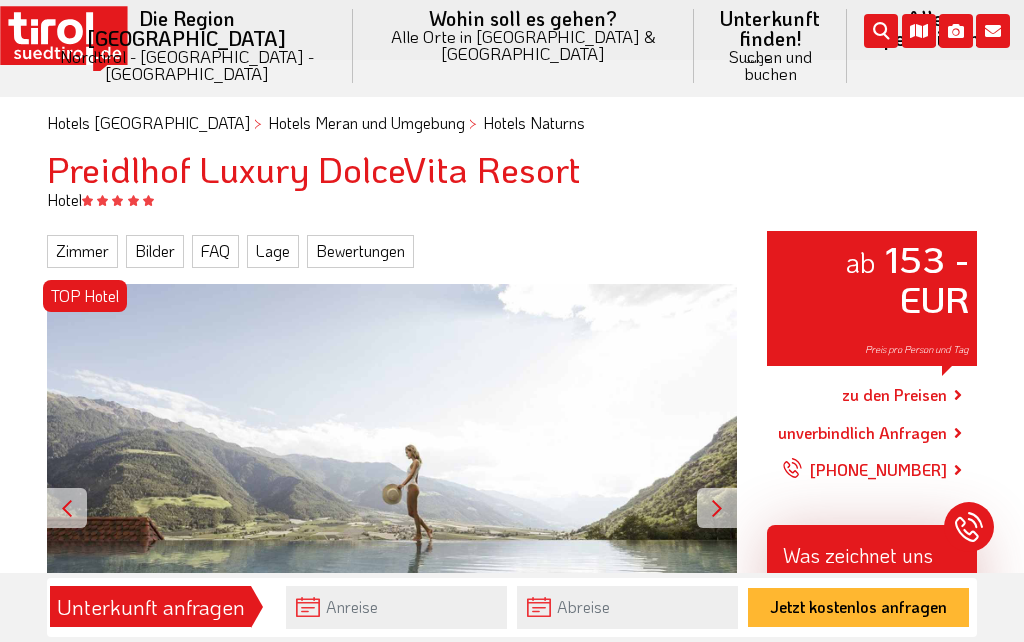 scroll, scrollTop: 165, scrollLeft: 0, axis: vertical 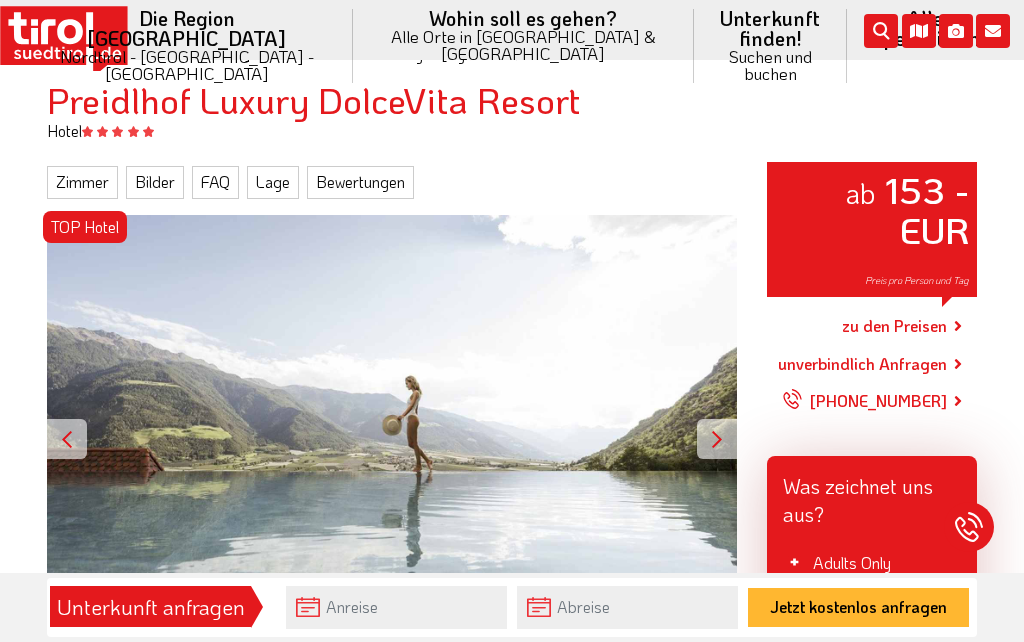 click at bounding box center (717, 439) 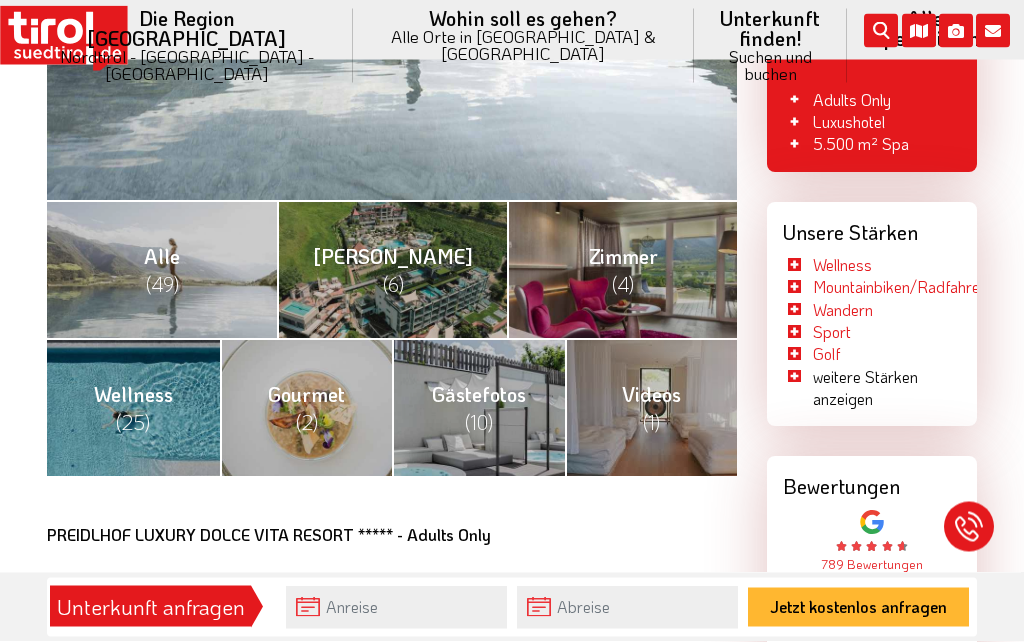 scroll, scrollTop: 663, scrollLeft: 0, axis: vertical 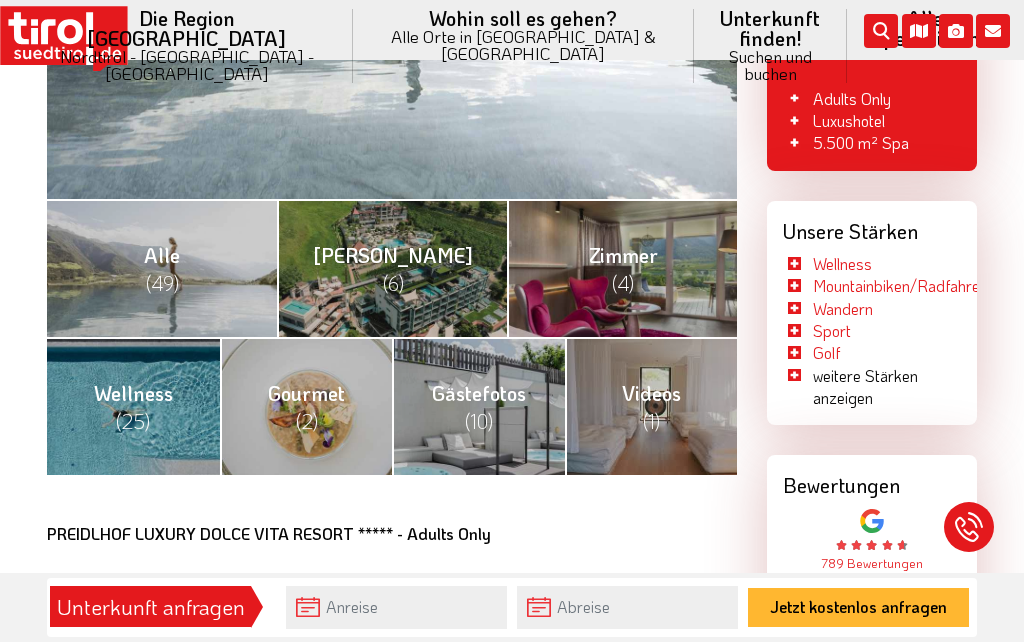 click on "(1)" at bounding box center (651, 421) 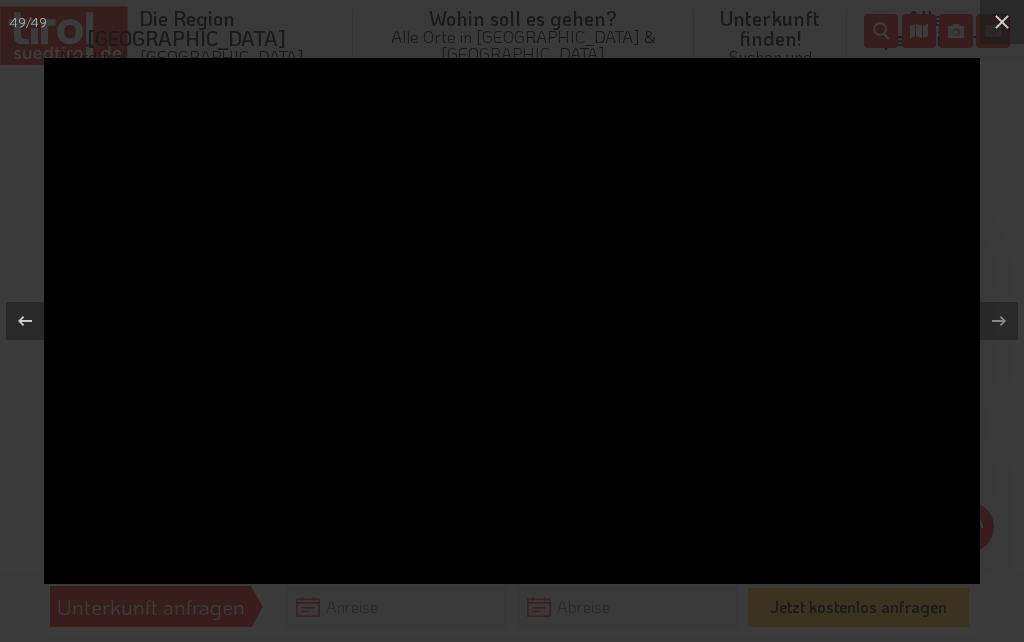 scroll, scrollTop: 408, scrollLeft: 0, axis: vertical 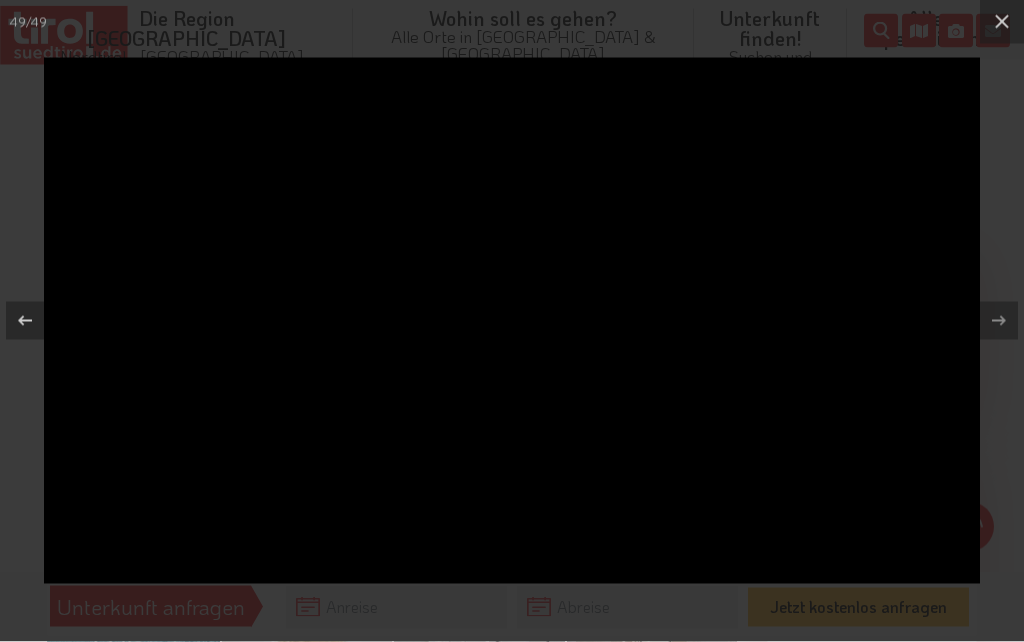 click 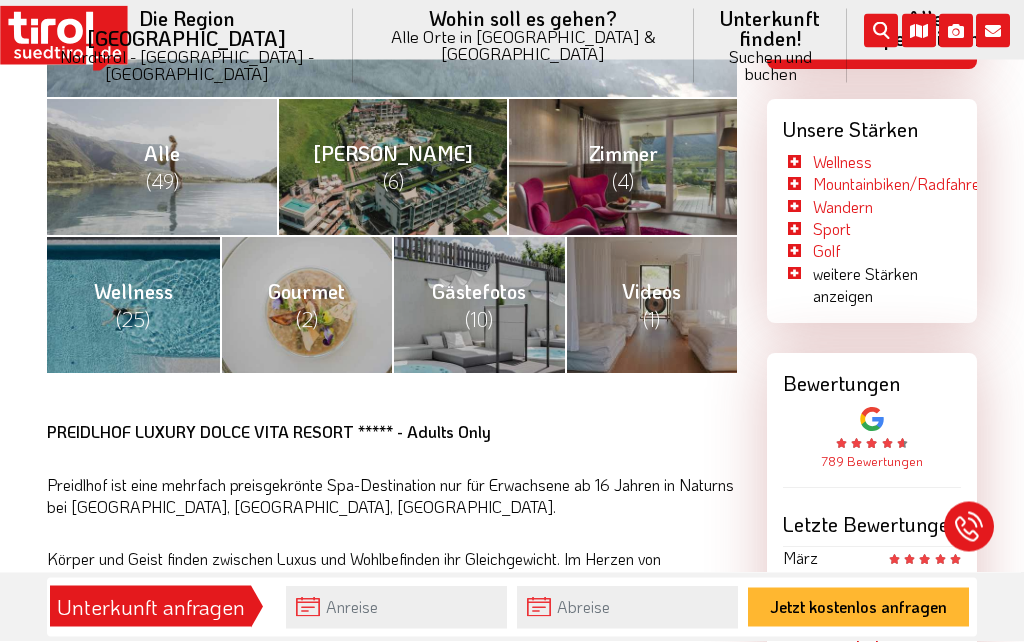 scroll, scrollTop: 765, scrollLeft: 0, axis: vertical 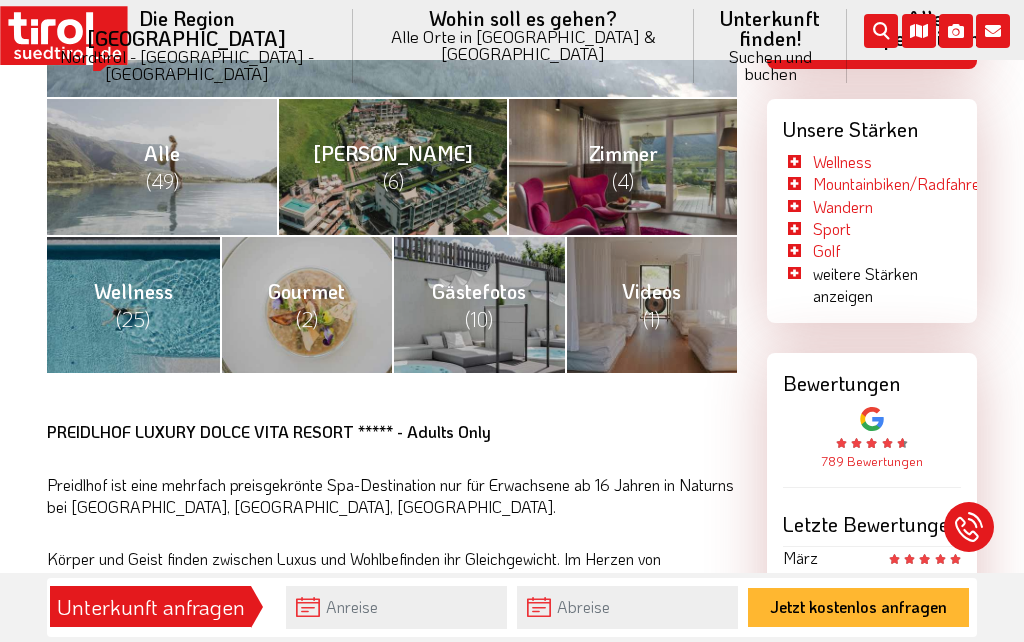 click on "(25)" at bounding box center [133, 319] 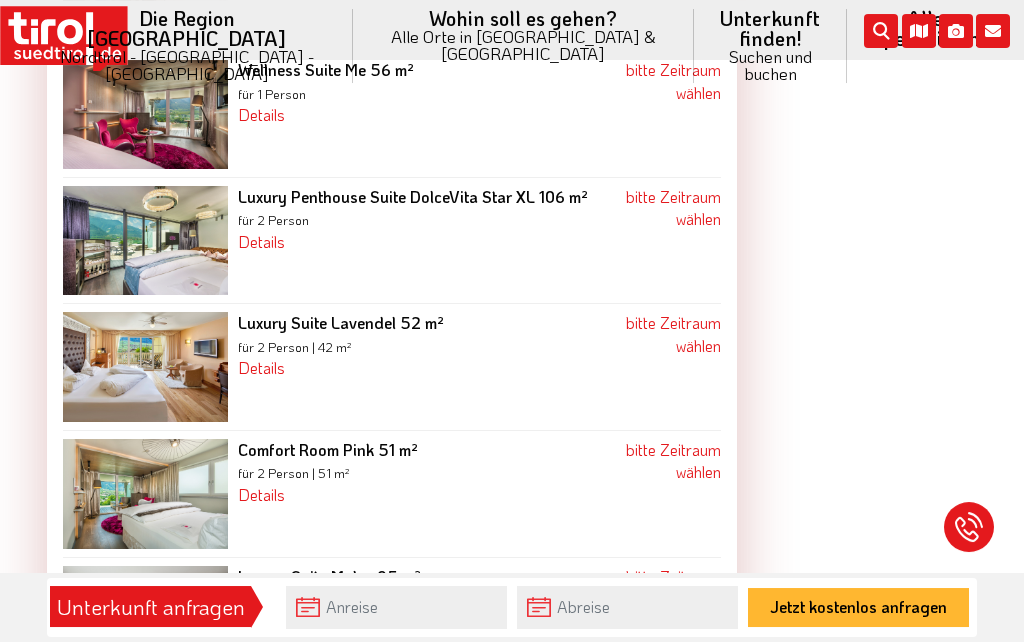 scroll, scrollTop: 4479, scrollLeft: 0, axis: vertical 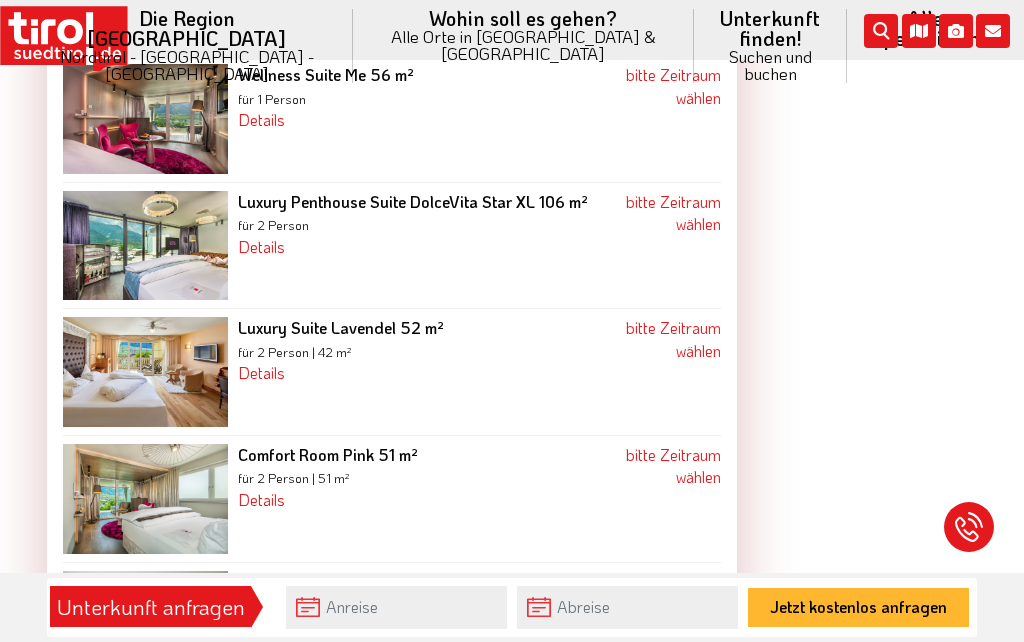 click at bounding box center (145, 498) 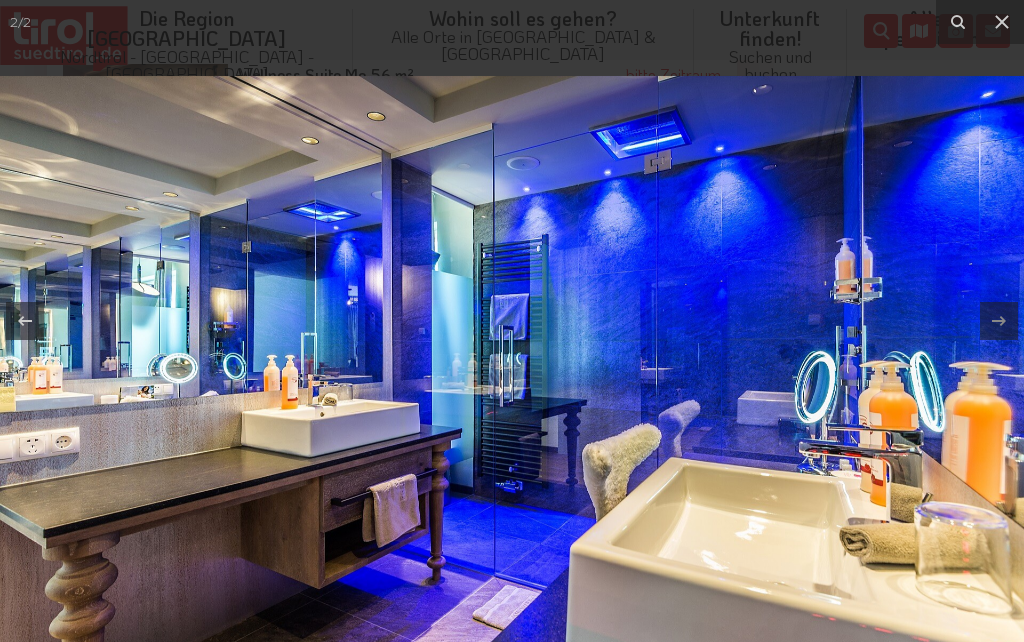 click 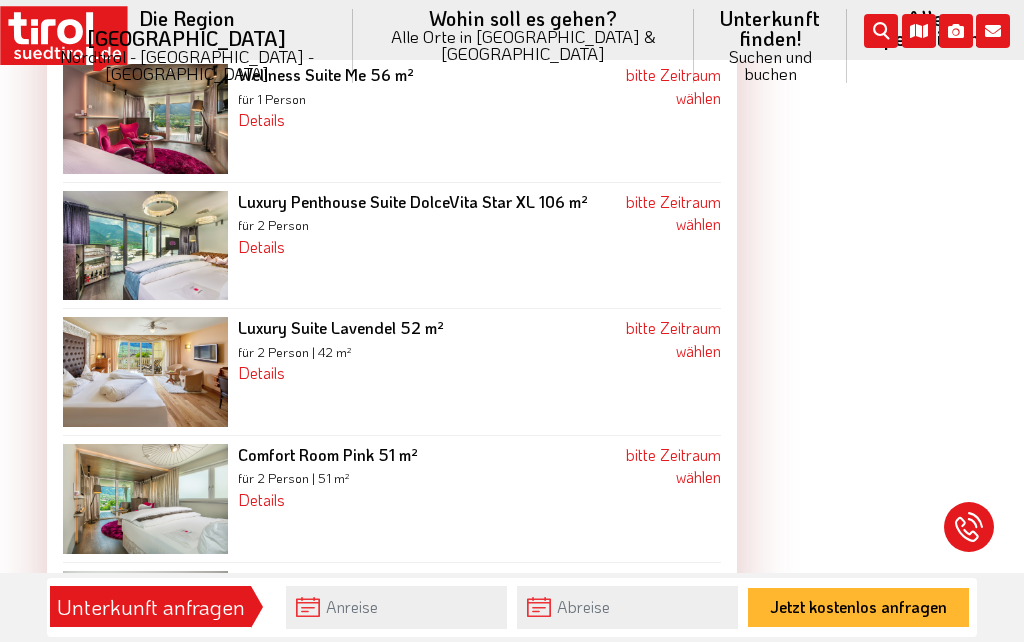click on "ab   153 - EUR   Preis pro Person und Tag       zu den Preisen       unverbindlich Anfragen        [PHONE_NUMBER]       Was zeichnet uns aus?     Adults Only  Luxushotel  5.500 m² Spa         Unsere Stärken     Wellness   Mountainbiken/Radfahren   Wandern   Sport   Golf   weitere Stärken anzeigen  Gourmet   mit Schwimmbad   mit Sauna   [PERSON_NAME]   Frühling   [PERSON_NAME]   in ruhiger Lage   mit Yoga   Luxus   Design/Boutique   Zimmer/Wohnung mit Pool   Zimmer/Wohnung mit [PERSON_NAME]/Wohnung mit Whirpool   5 Sterne   mit Medical Spa   Urlaub ab 90€   für Flitterwochen   für Singles   für Erwachsene   Barrierefrei   für Autoliebhaber   mit Tesla Ladestation   Nichtraucher   mit Wlan   mit Frühstück   mit Aufzug   Gayfriendly   mit Garage   mit Infinity Pool   Romantisch   Angebotsgruppe Belvita   mit Fitnessraum   Angebotsgruppe Dolce Vita Hotels   mit Freibad   mit Hallenbad   Thermen   Kuren/Gesundheit   Kurzurlaub   Babymoon Hotels   Hotels mit Klimaanlage          Bewertungen" at bounding box center (872, -1123) 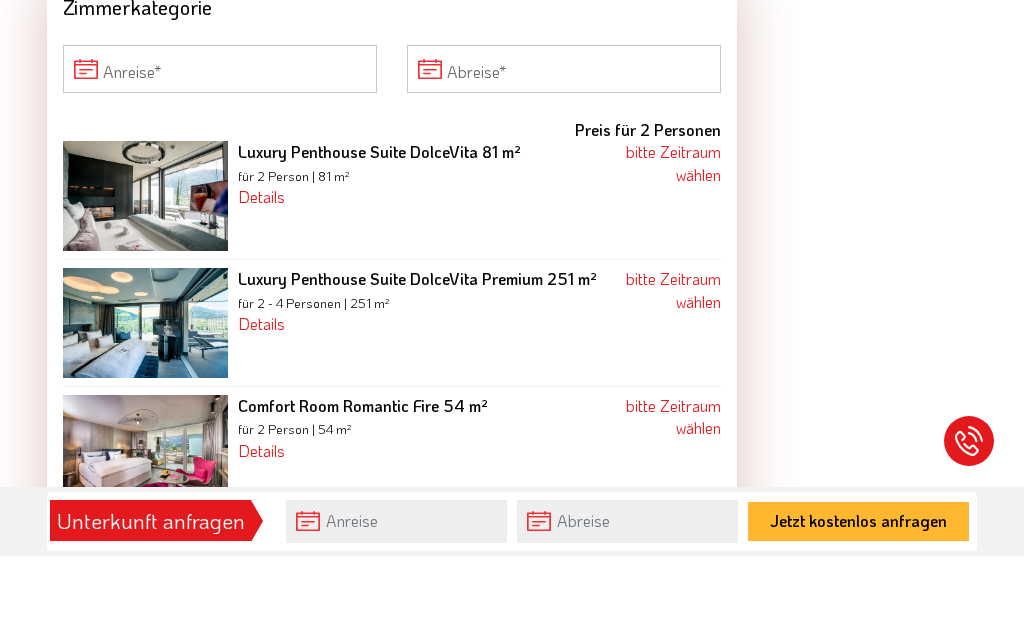 scroll, scrollTop: 3283, scrollLeft: 0, axis: vertical 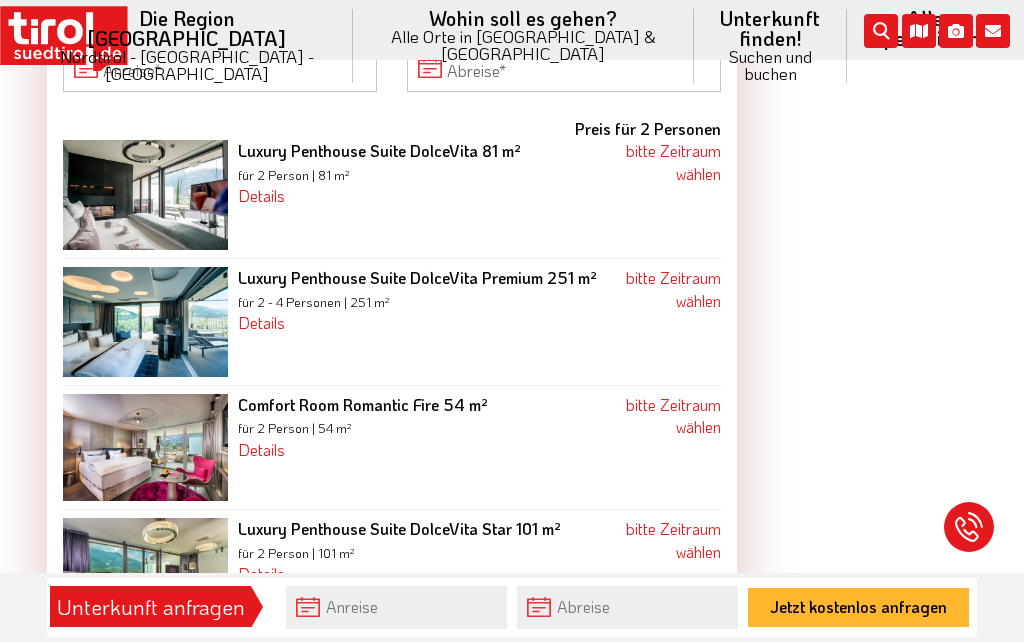 click on "bitte Zeitraum wählen" at bounding box center [673, 415] 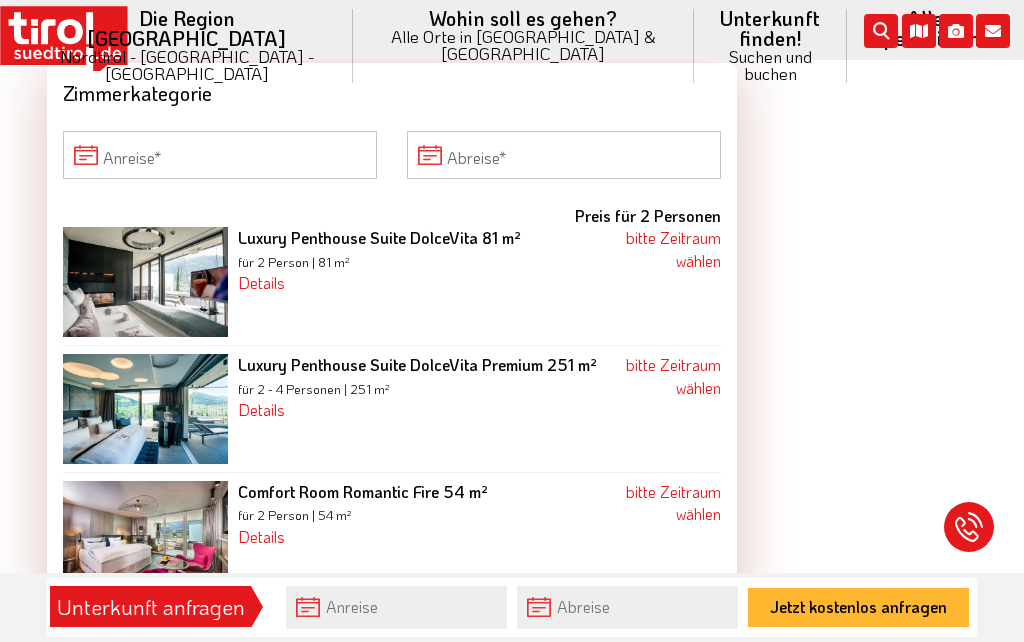 click on "bitte Zeitraum wählen" at bounding box center (673, 502) 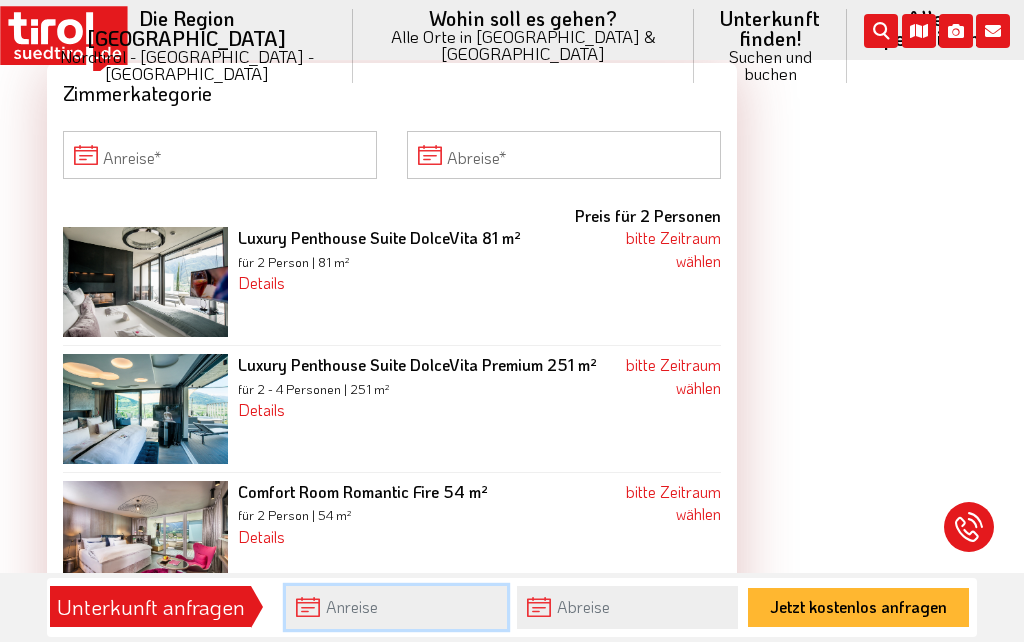 click at bounding box center [396, 607] 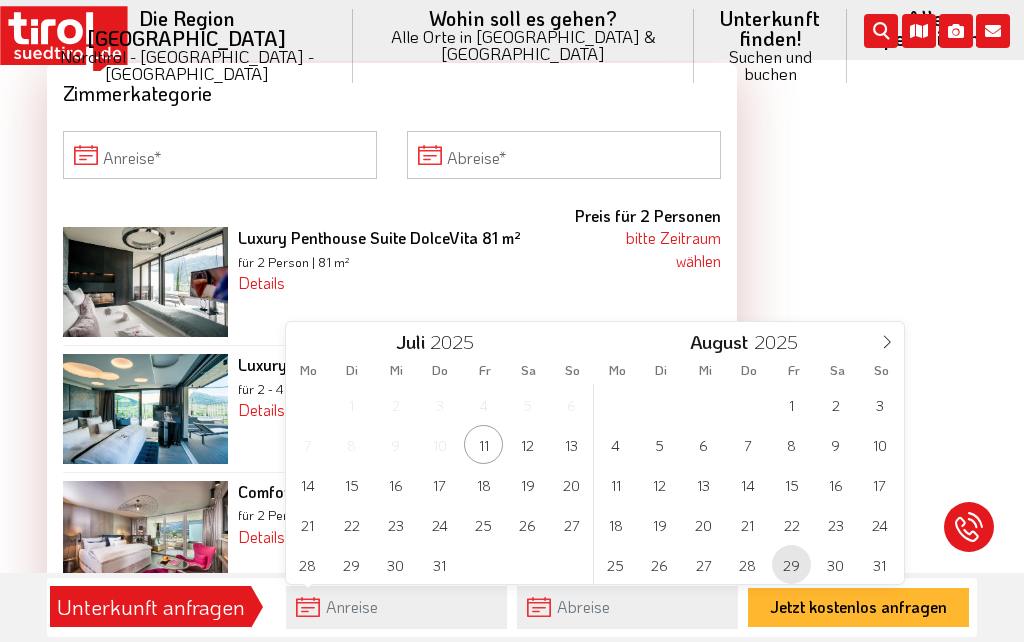click on "29" at bounding box center (791, 564) 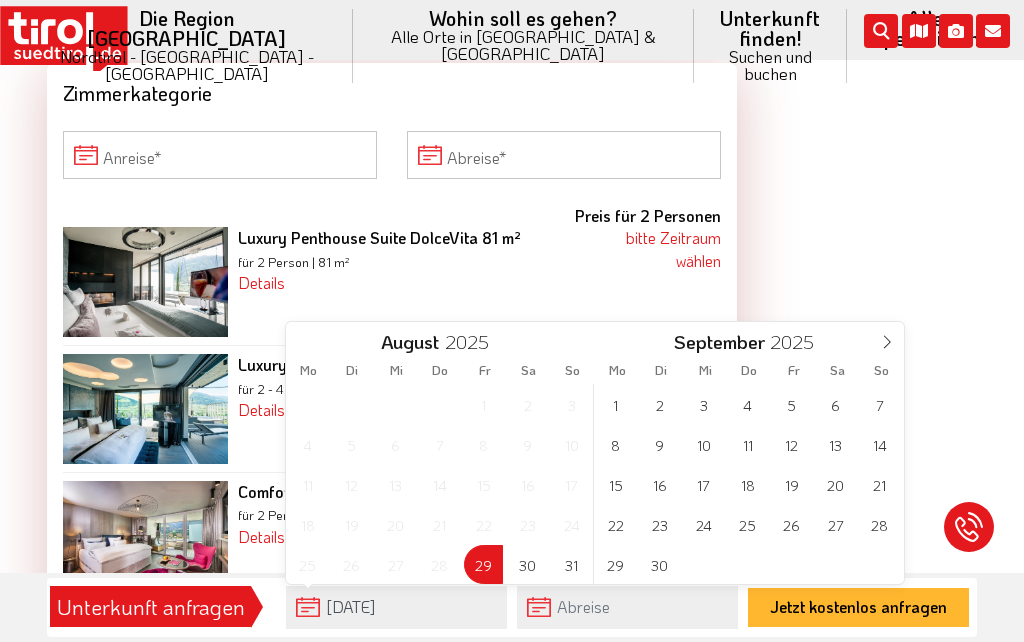 click on "1 2 3 4 5 6 7 8 9 10 11 12 13 14 15 16 17 18 19 20 21 22 23 24 25 26 27 28 29 30 1 2 3 4 5" at bounding box center (748, 484) 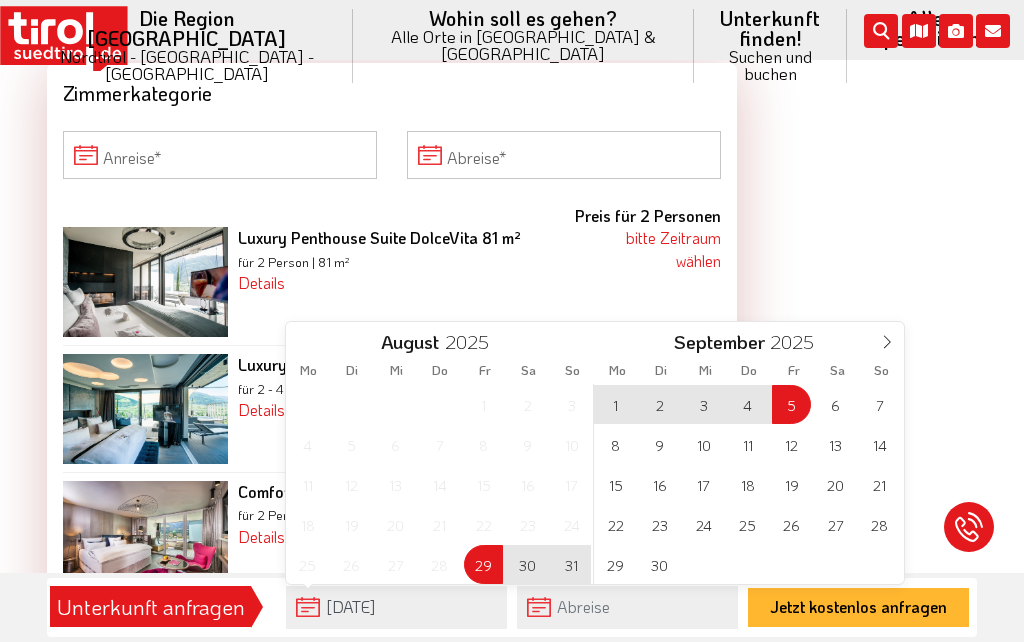click on "5" at bounding box center (791, 404) 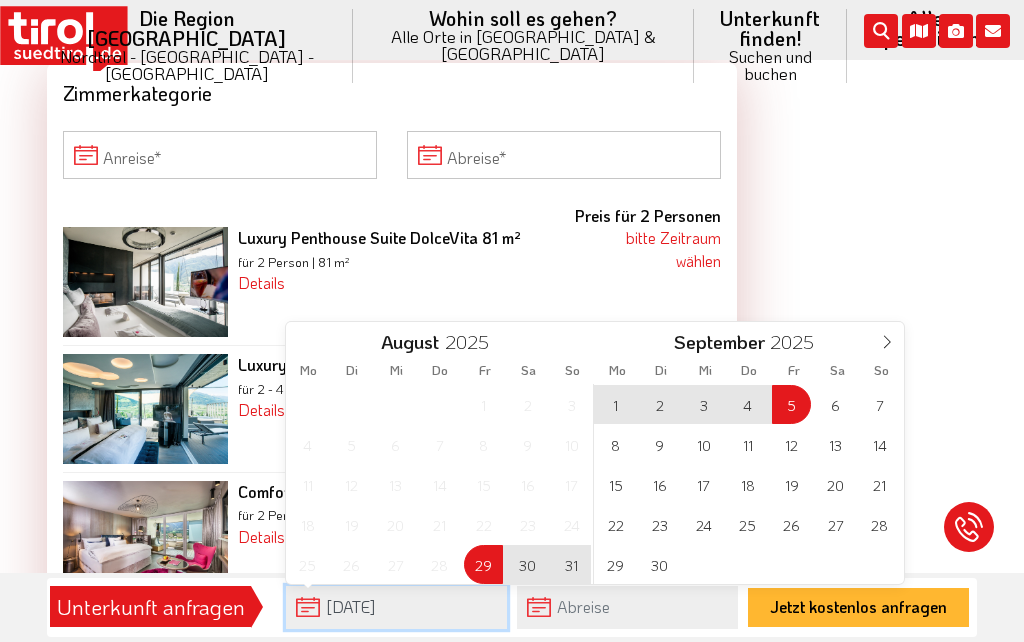 type on "[DATE]" 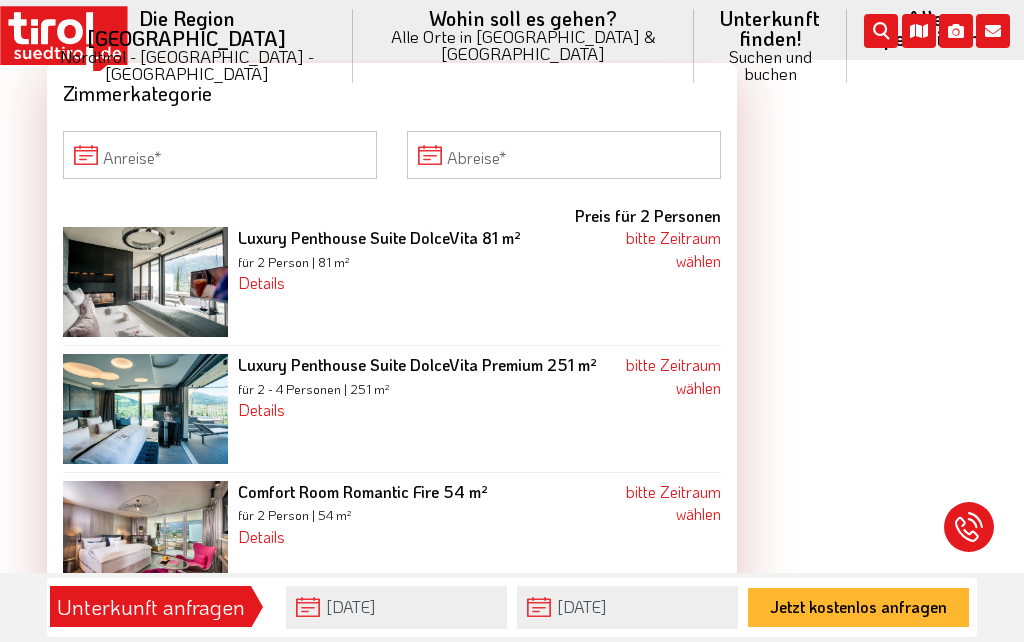 click on "Jetzt kostenlos anfragen" at bounding box center (858, 607) 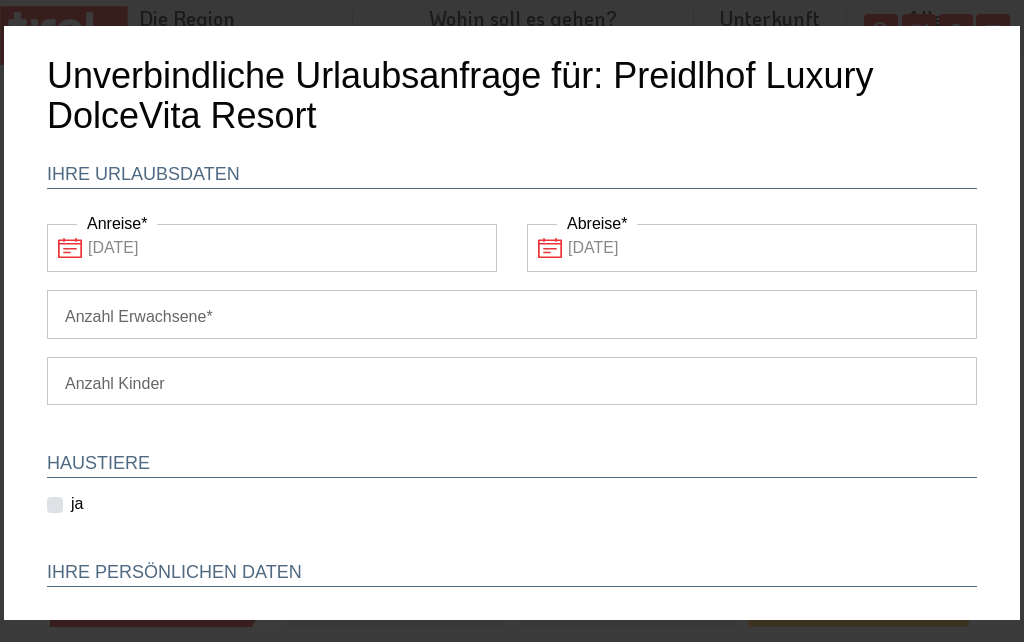 scroll, scrollTop: 0, scrollLeft: 0, axis: both 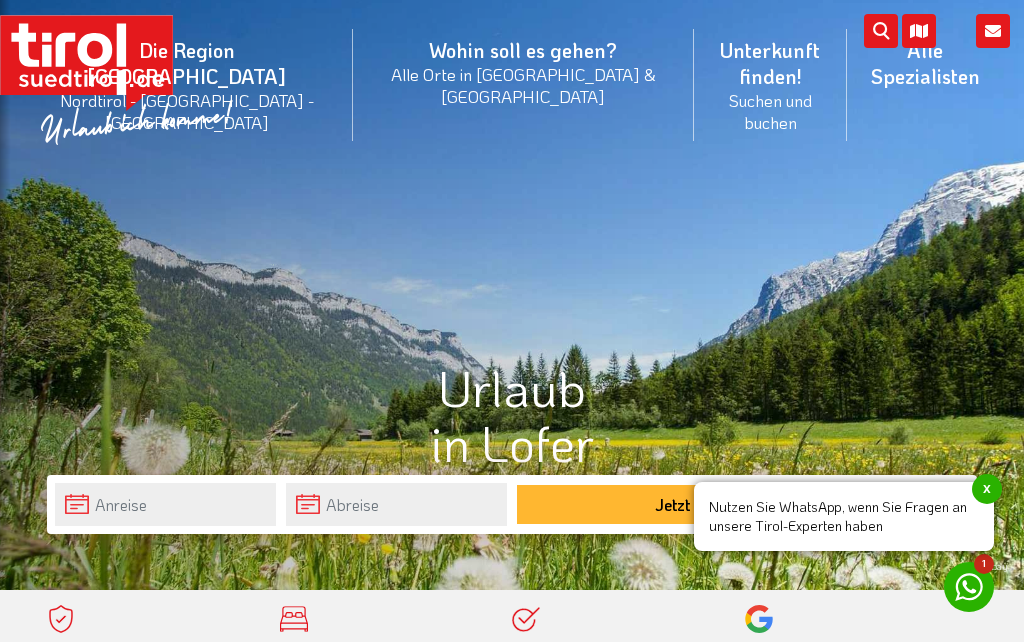 click on "x" at bounding box center (987, 489) 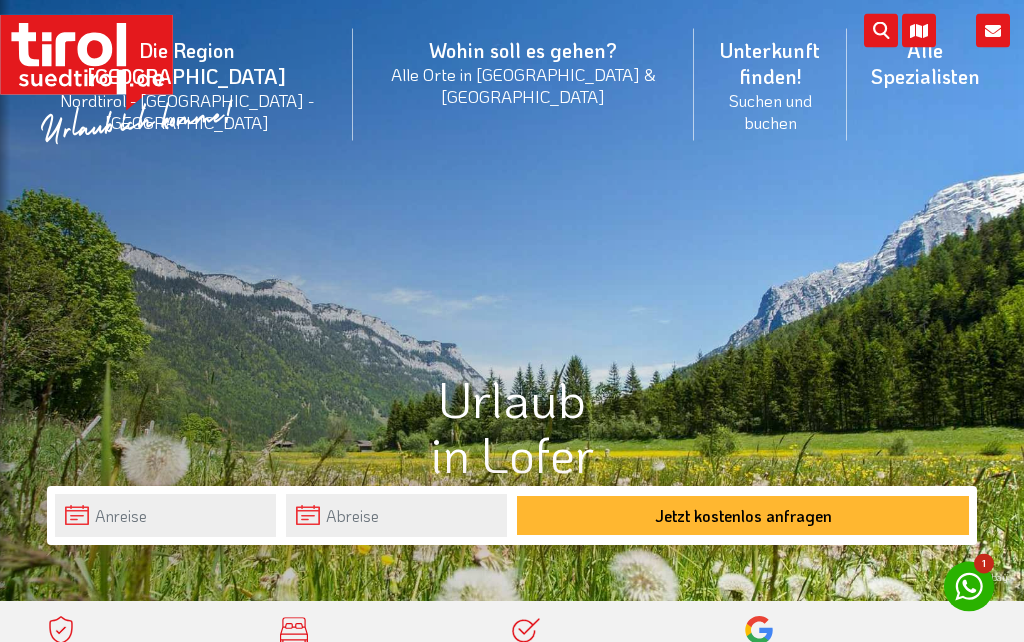 scroll, scrollTop: 0, scrollLeft: 0, axis: both 